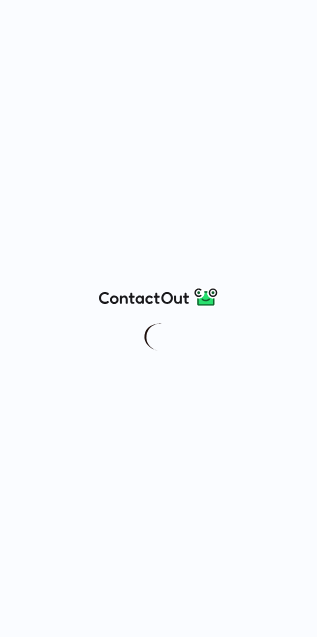scroll, scrollTop: 0, scrollLeft: 0, axis: both 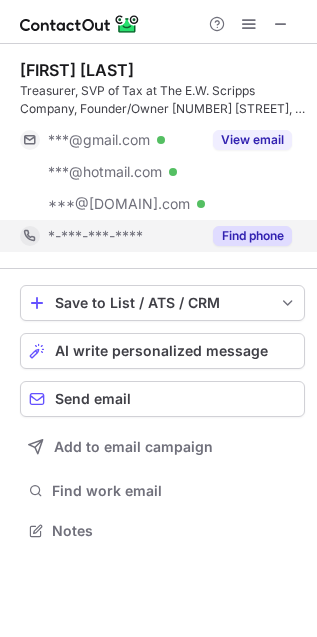 click on "*-***-***-****" at bounding box center [95, 236] 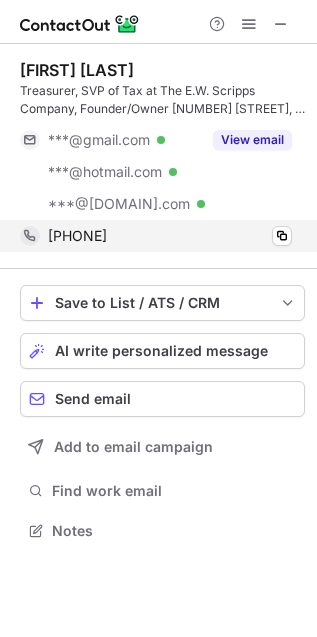 click on "+15132532325" at bounding box center (77, 236) 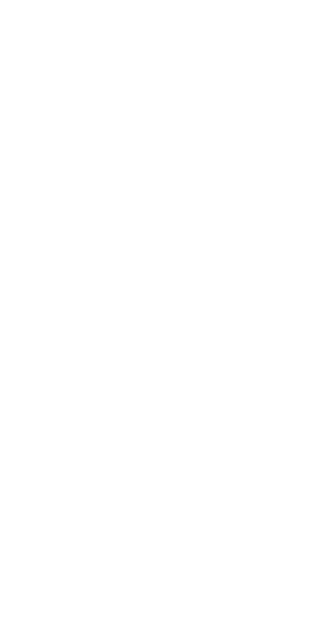 scroll, scrollTop: 0, scrollLeft: 0, axis: both 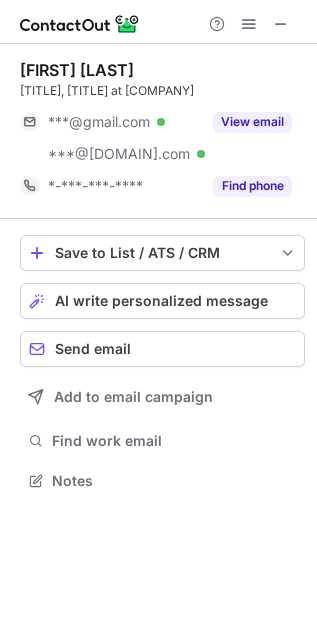 click on "Robert Oestreicher Senior Vice President, Corporate Counsel at The E.W. Scripps Company ***@gmail.com Verified ***@scripps.com Verified View email *-***-***-**** Find phone Save to List / ATS / CRM List Select Lever Connect Greenhouse Connect Salesforce Connect Hubspot Connect Bullhorn Connect Zapier (100+ Applications) Connect Request a new integration AI write personalized message Send email Add to email campaign Find work email Notes" at bounding box center [158, 277] 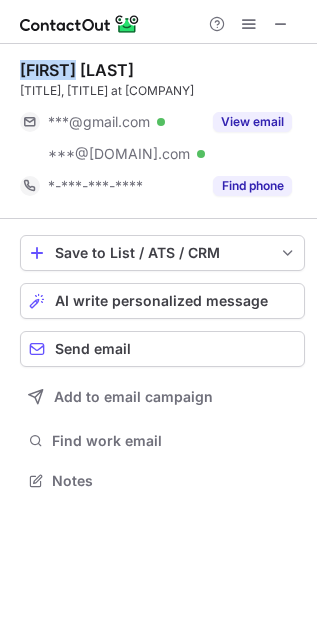 click on "Robert Oestreicher" at bounding box center (77, 70) 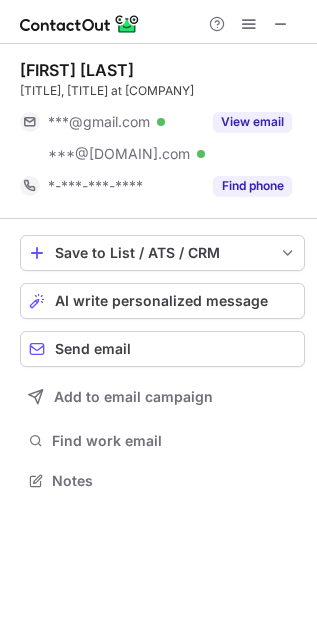 click on "Robert Oestreicher Senior Vice President, Corporate Counsel at The E.W. Scripps Company ***@gmail.com Verified ***@scripps.com Verified View email *-***-***-**** Find phone" at bounding box center (162, 131) 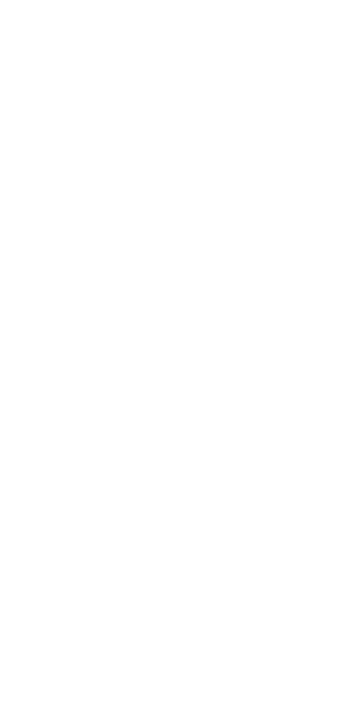 scroll, scrollTop: 0, scrollLeft: 0, axis: both 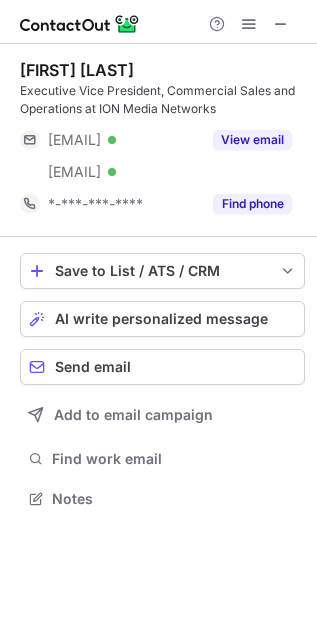 click on "Blaine Rominger Executive Vice President, Commercial Sales and Operations at ION Media Networks ***@aol.com Verified ***@ionmedia.com Verified View email *-***-***-**** Find phone" at bounding box center [162, 140] 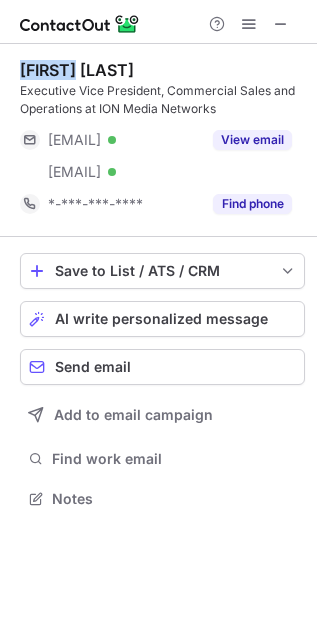 click on "Blaine Rominger Executive Vice President, Commercial Sales and Operations at ION Media Networks ***@aol.com Verified ***@ionmedia.com Verified View email *-***-***-**** Find phone" at bounding box center [162, 140] 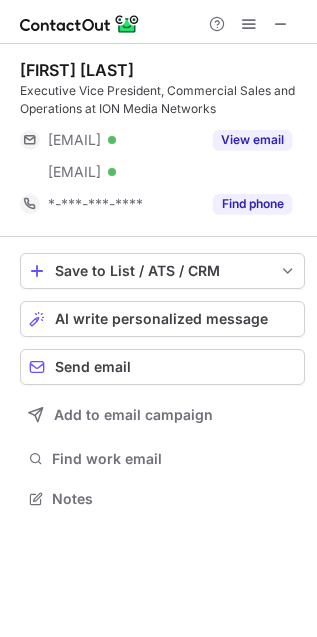 drag, startPoint x: 122, startPoint y: 69, endPoint x: 11, endPoint y: 85, distance: 112.147224 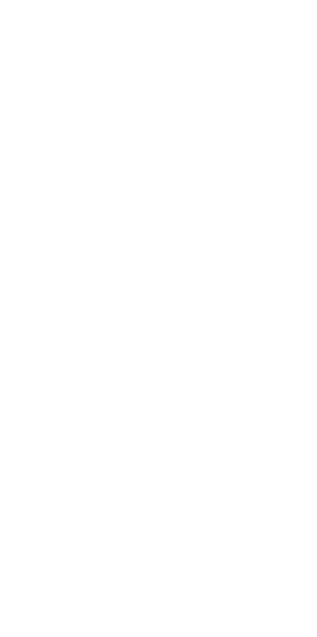 scroll, scrollTop: 0, scrollLeft: 0, axis: both 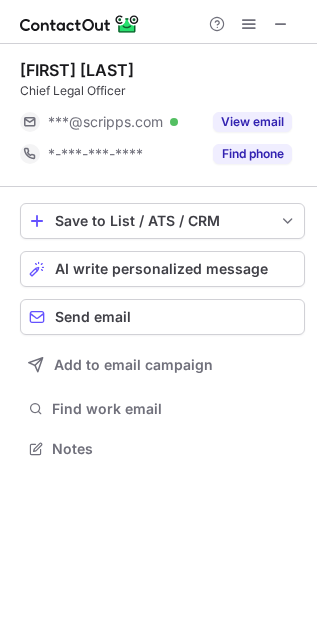 click on "David Giles Chief Legal Officer ***@scripps.com Verified View email *-***-***-**** Find phone Save to List / ATS / CRM List Select Lever Connect Greenhouse Connect Salesforce Connect Hubspot Connect Bullhorn Connect Zapier (100+ Applications) Connect Request a new integration AI write personalized message Send email Add to email campaign Find work email Notes" at bounding box center (158, 261) 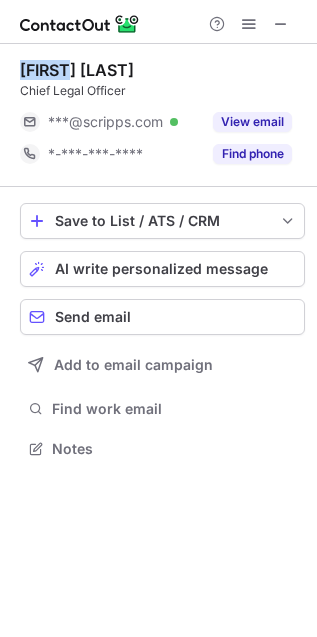 click on "David Giles Chief Legal Officer ***@scripps.com Verified View email *-***-***-**** Find phone Save to List / ATS / CRM List Select Lever Connect Greenhouse Connect Salesforce Connect Hubspot Connect Bullhorn Connect Zapier (100+ Applications) Connect Request a new integration AI write personalized message Send email Add to email campaign Find work email Notes" at bounding box center [158, 261] 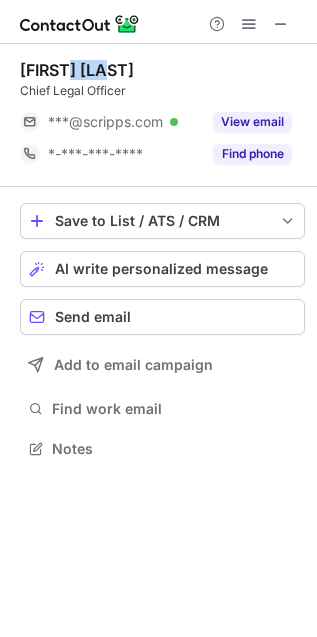 click on "David Giles" at bounding box center [77, 70] 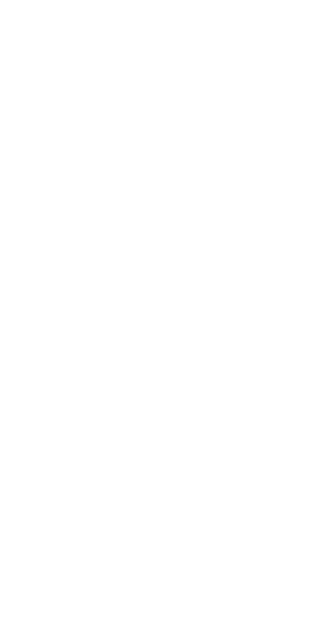 scroll, scrollTop: 0, scrollLeft: 0, axis: both 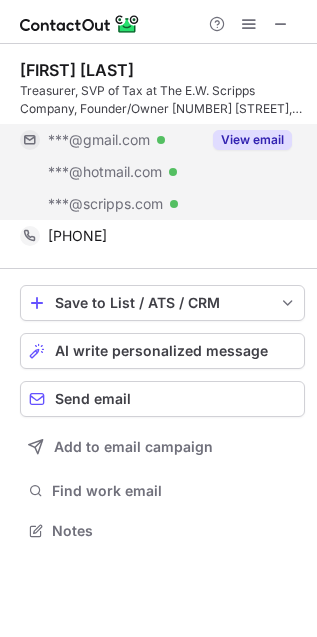 click on "***@[DOMAIN] Verified" at bounding box center [110, 172] 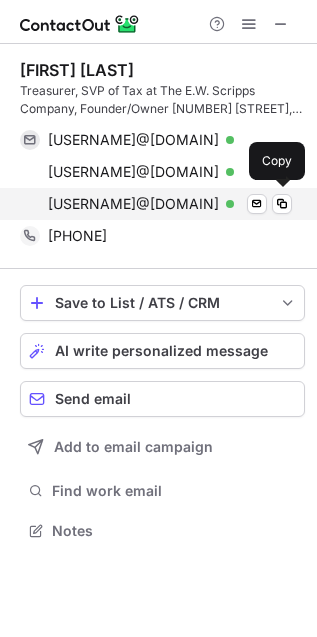 click on "rebecca.riegelsberger@scripps.com" at bounding box center (133, 204) 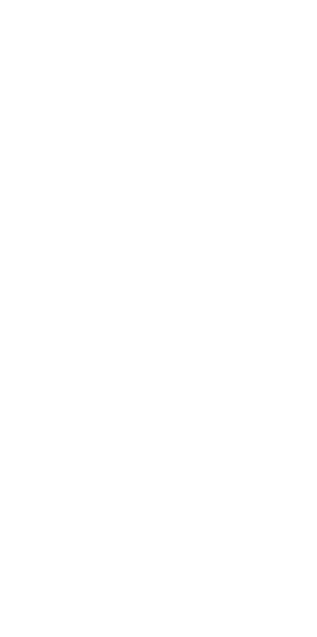 scroll, scrollTop: 0, scrollLeft: 0, axis: both 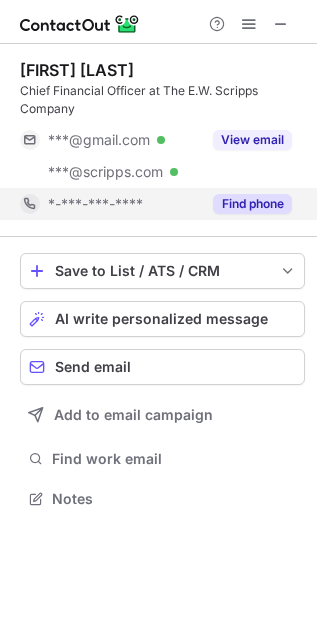 click on "*-***-***-****" at bounding box center (95, 204) 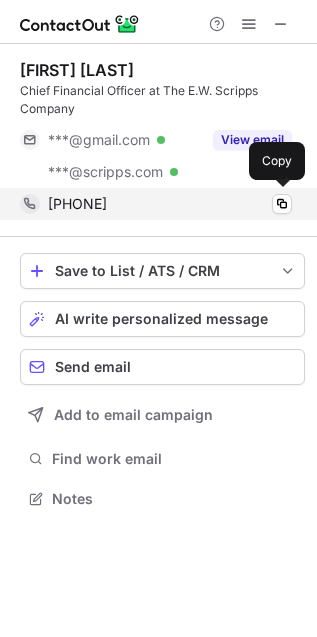 click on "[PHONE]" at bounding box center [170, 204] 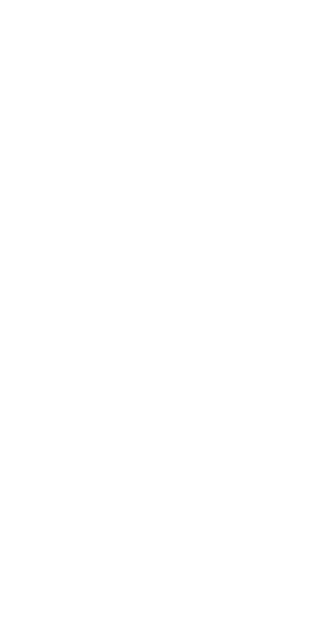 scroll, scrollTop: 0, scrollLeft: 0, axis: both 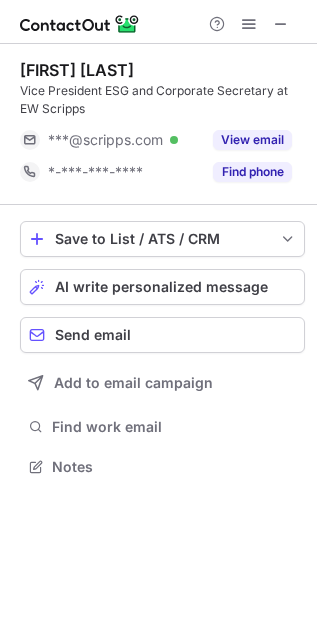 click on "Julie McGehee" at bounding box center (77, 70) 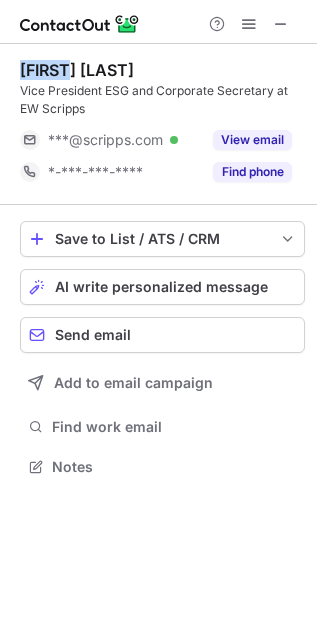 click on "Julie McGehee" at bounding box center [77, 70] 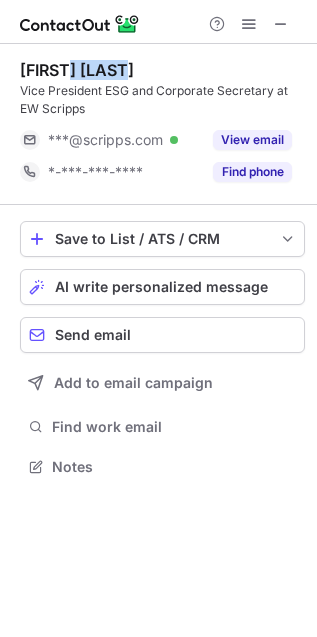 drag, startPoint x: 160, startPoint y: 60, endPoint x: 62, endPoint y: 66, distance: 98.1835 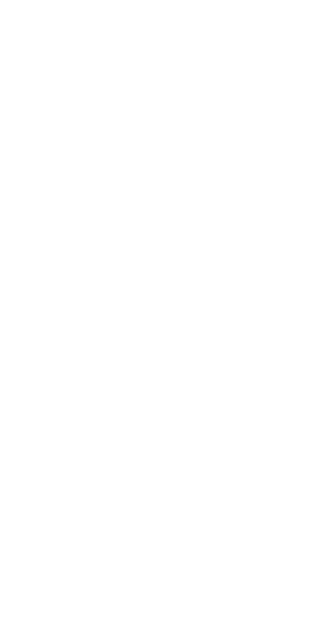 scroll, scrollTop: 0, scrollLeft: 0, axis: both 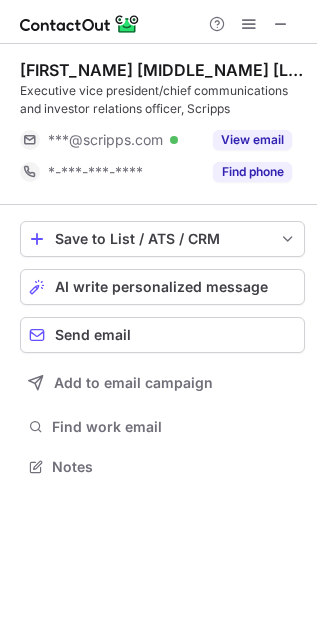 click on "[FIRST_NAME] [MIDDLE_NAME] [LAST_NAME]" at bounding box center [162, 70] 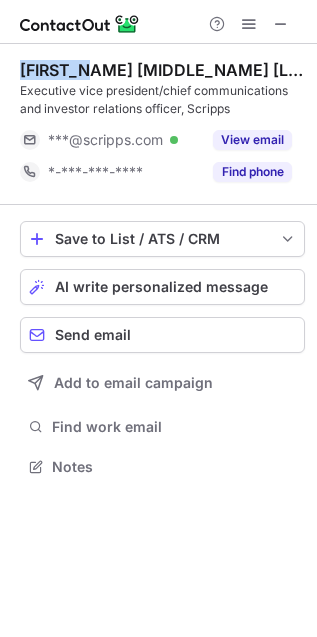 click on "[FIRST_NAME] [MIDDLE_NAME] [LAST_NAME]" at bounding box center [162, 70] 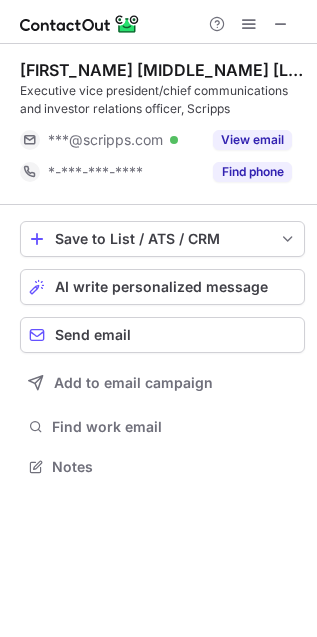 drag, startPoint x: 111, startPoint y: 65, endPoint x: 161, endPoint y: 79, distance: 51.92302 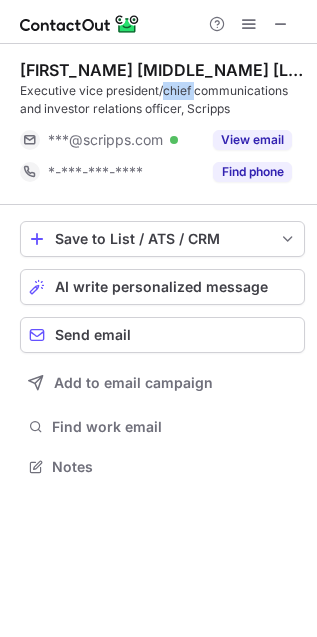 click on "Executive vice president/chief communications and investor relations officer, Scripps" at bounding box center (162, 100) 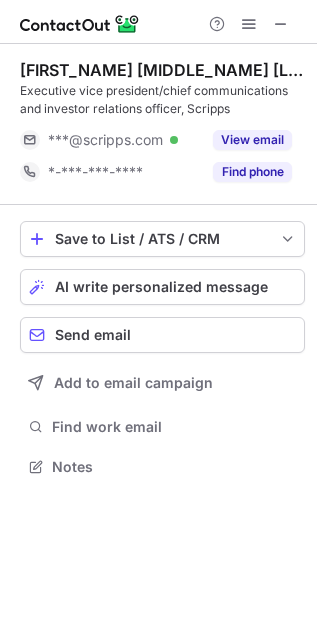 click on "[FIRST_NAME] [MIDDLE_NAME] [LAST_NAME]" at bounding box center (162, 70) 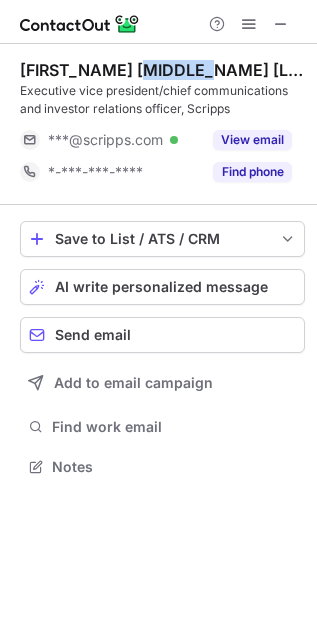 click on "[FIRST_NAME] [MIDDLE_NAME] [LAST_NAME]" at bounding box center [162, 70] 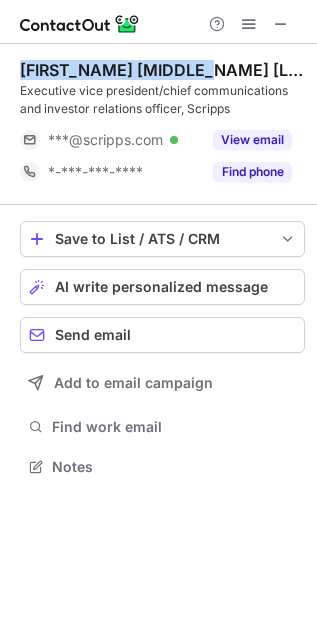 drag, startPoint x: 7, startPoint y: 62, endPoint x: 218, endPoint y: 69, distance: 211.11609 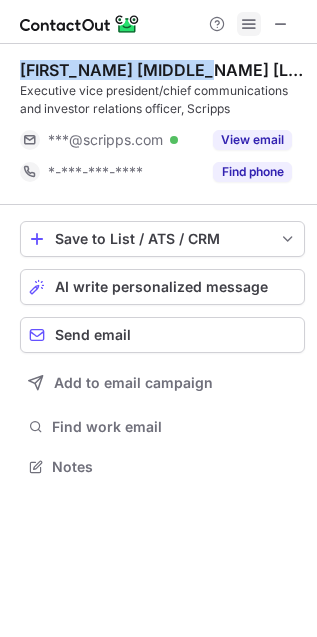 click at bounding box center [249, 24] 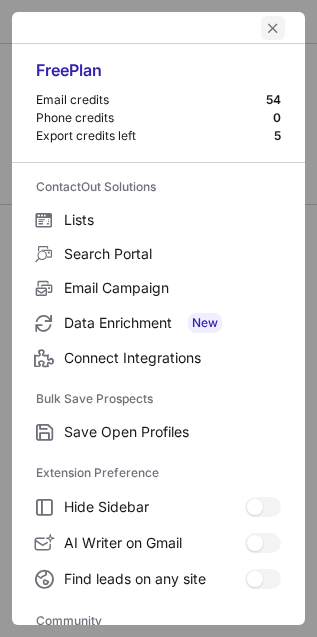 click at bounding box center (273, 28) 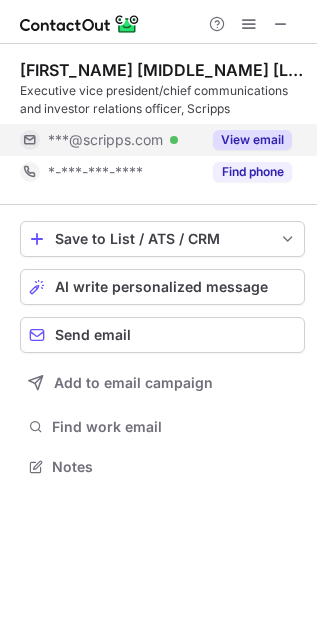 click on "***@scripps.com" at bounding box center (105, 140) 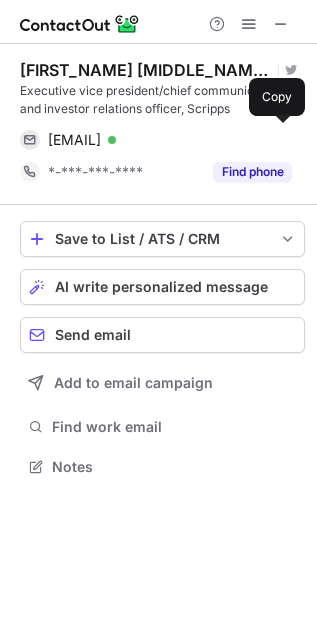 click on "[EMAIL]" at bounding box center (74, 140) 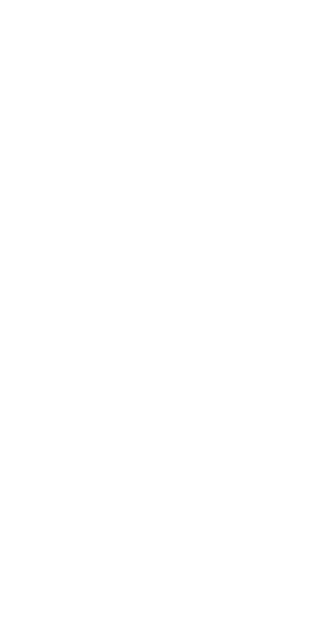 scroll, scrollTop: 0, scrollLeft: 0, axis: both 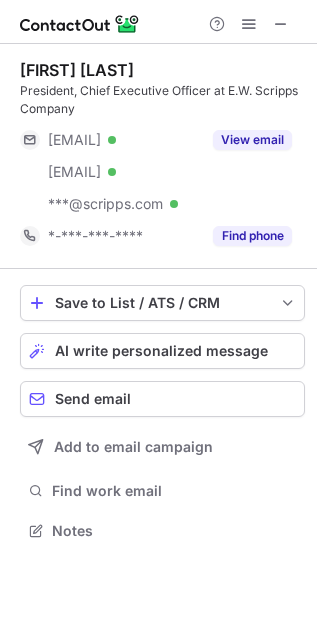 click on "Adam Symson" at bounding box center [77, 70] 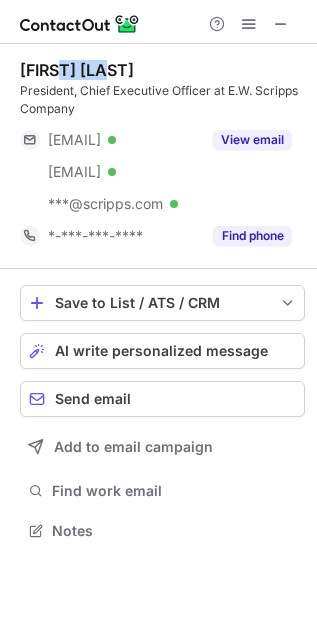 click on "Adam Symson" at bounding box center [77, 70] 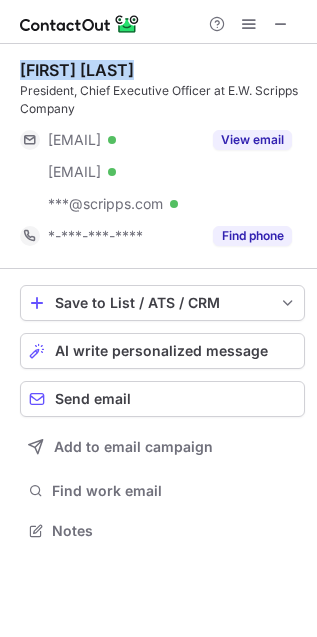 click on "Adam Symson" at bounding box center (77, 70) 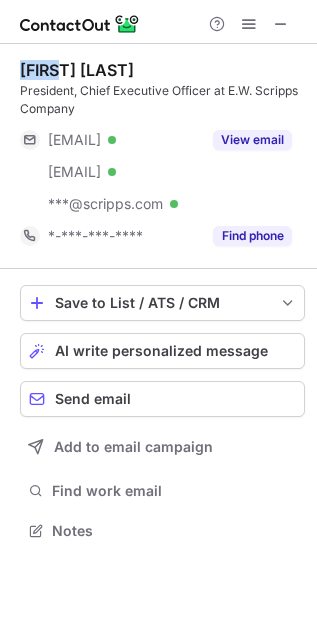 click on "Adam Symson" at bounding box center [77, 70] 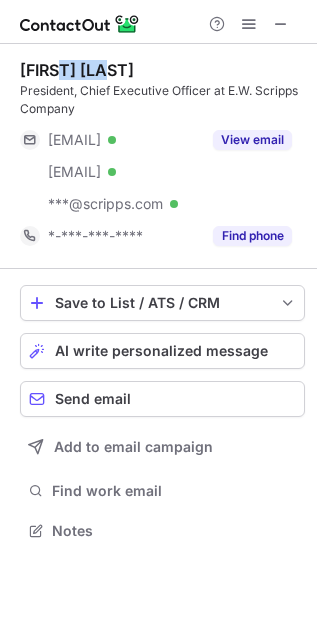 click on "Adam Symson" at bounding box center (77, 70) 